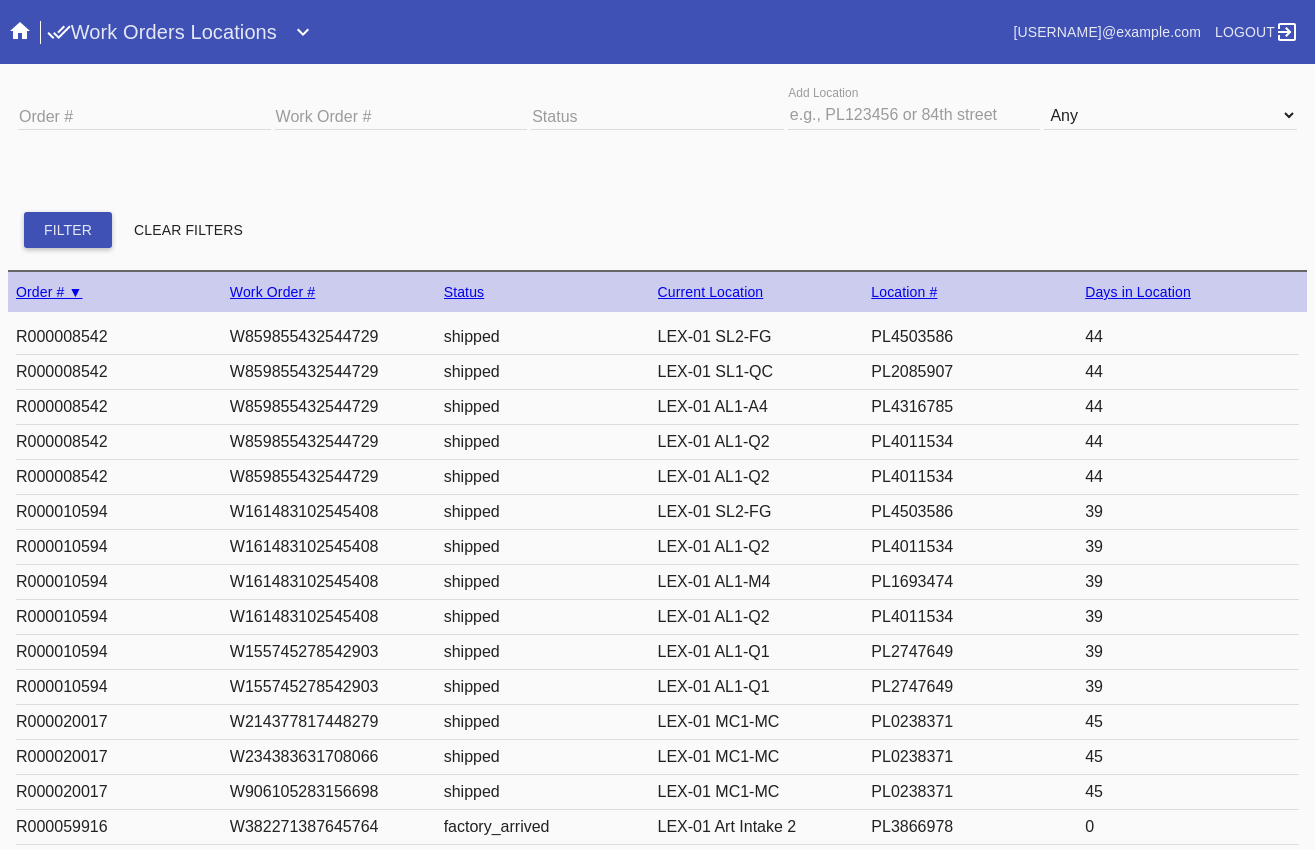 scroll, scrollTop: 0, scrollLeft: 0, axis: both 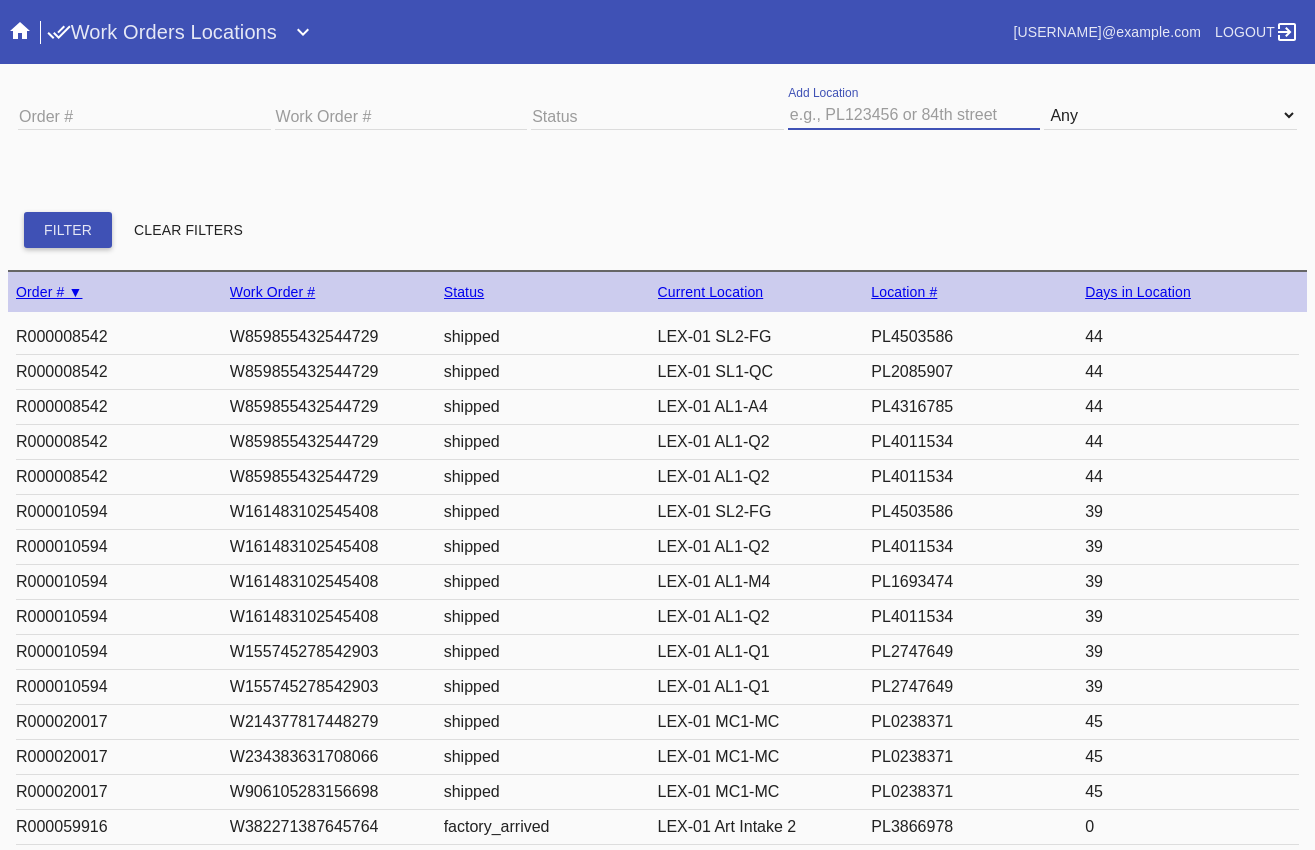 type on "Greenwich Village" 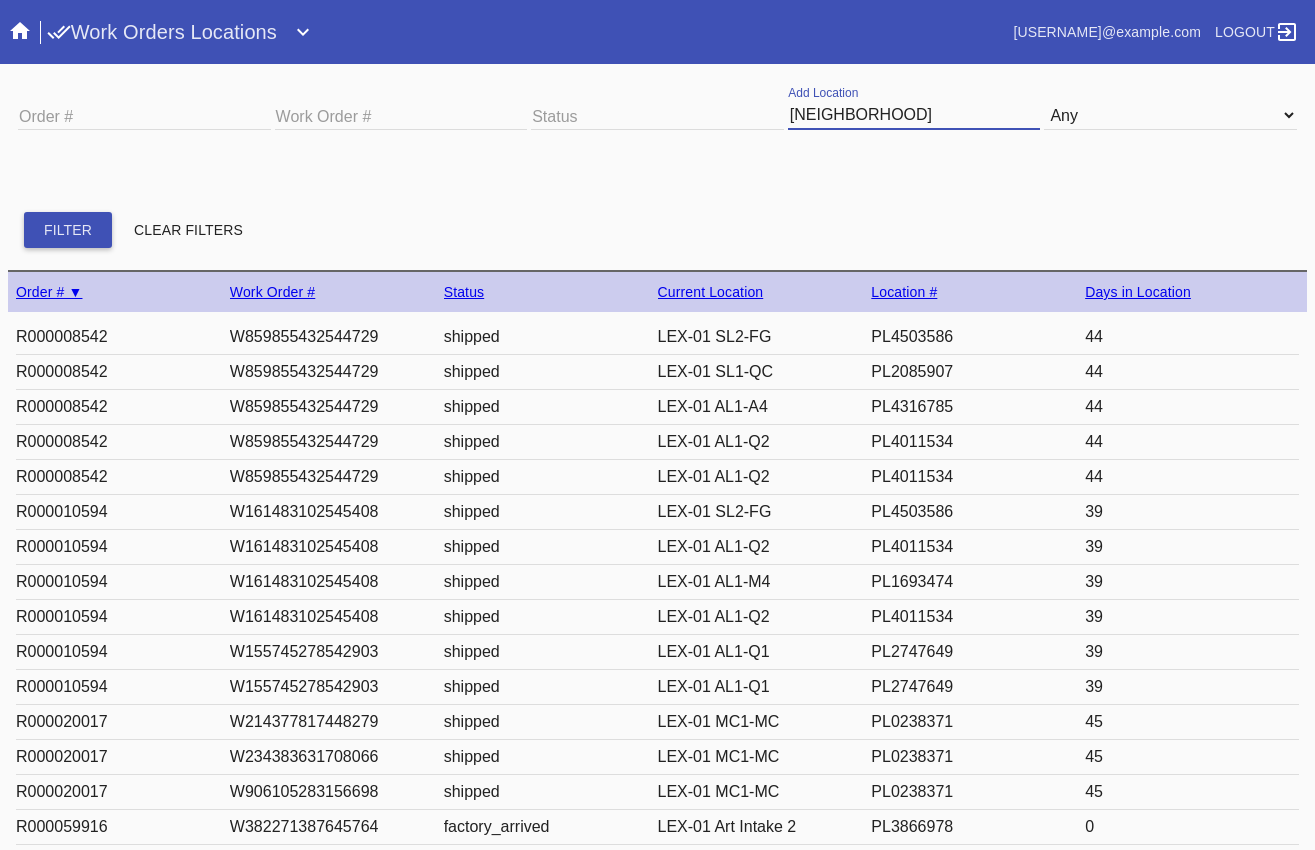 type 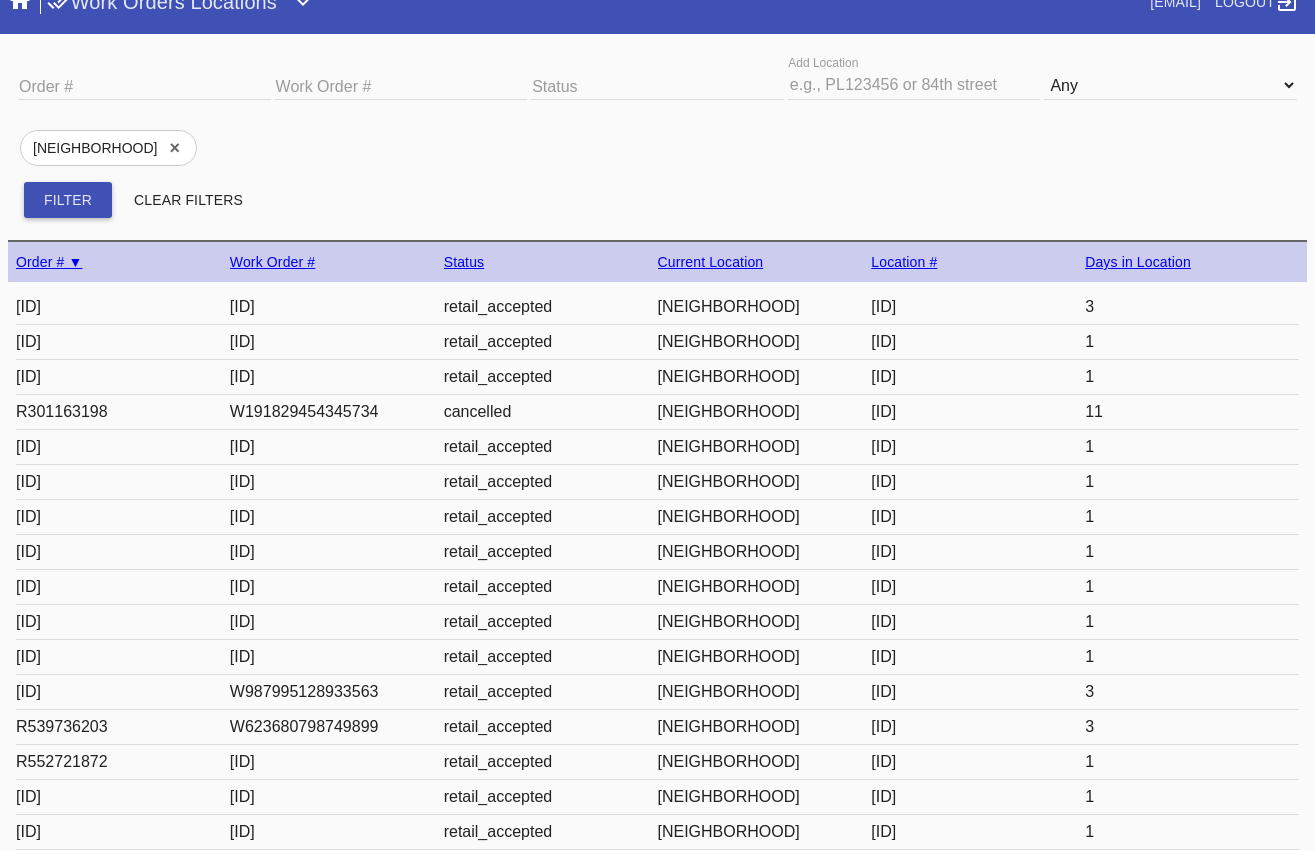 scroll, scrollTop: 0, scrollLeft: 0, axis: both 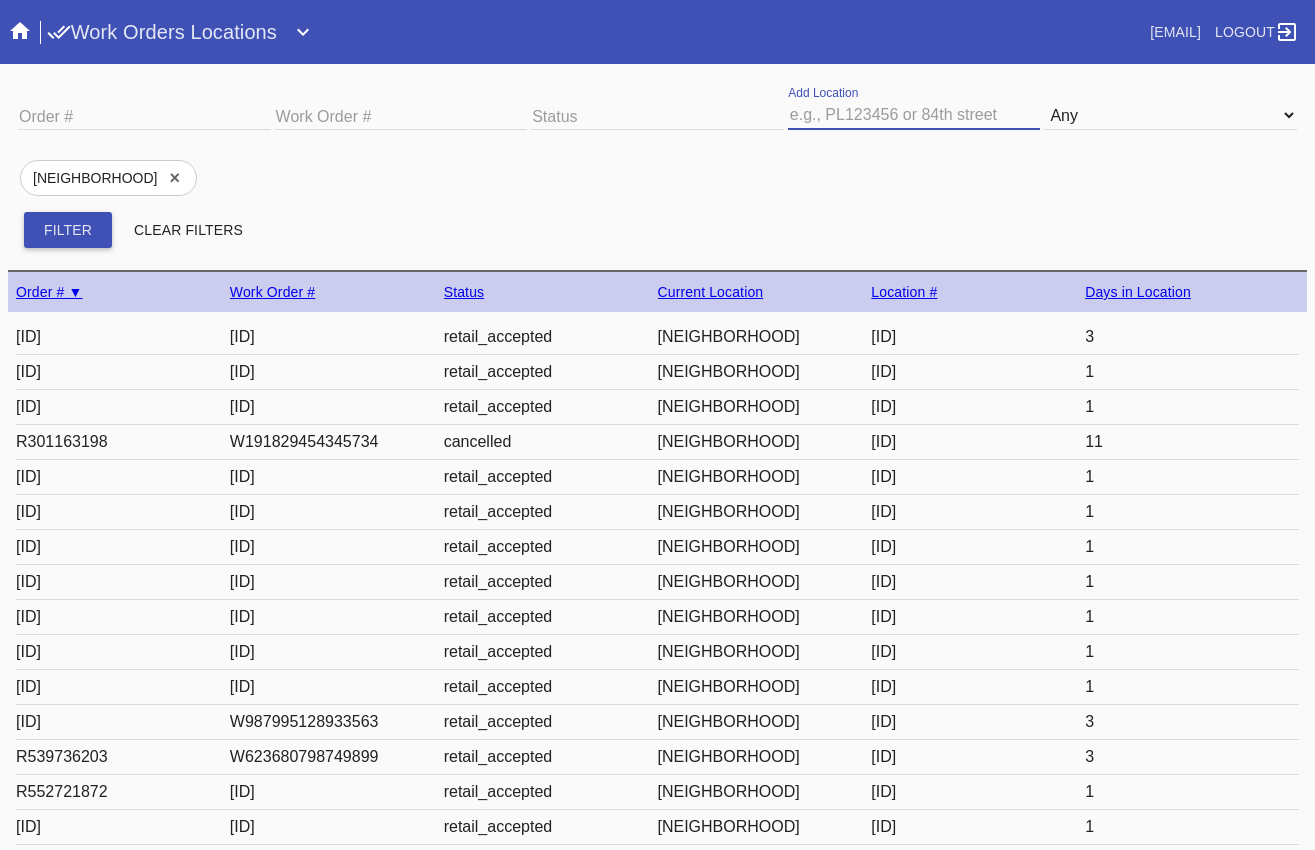 click at bounding box center [914, 115] 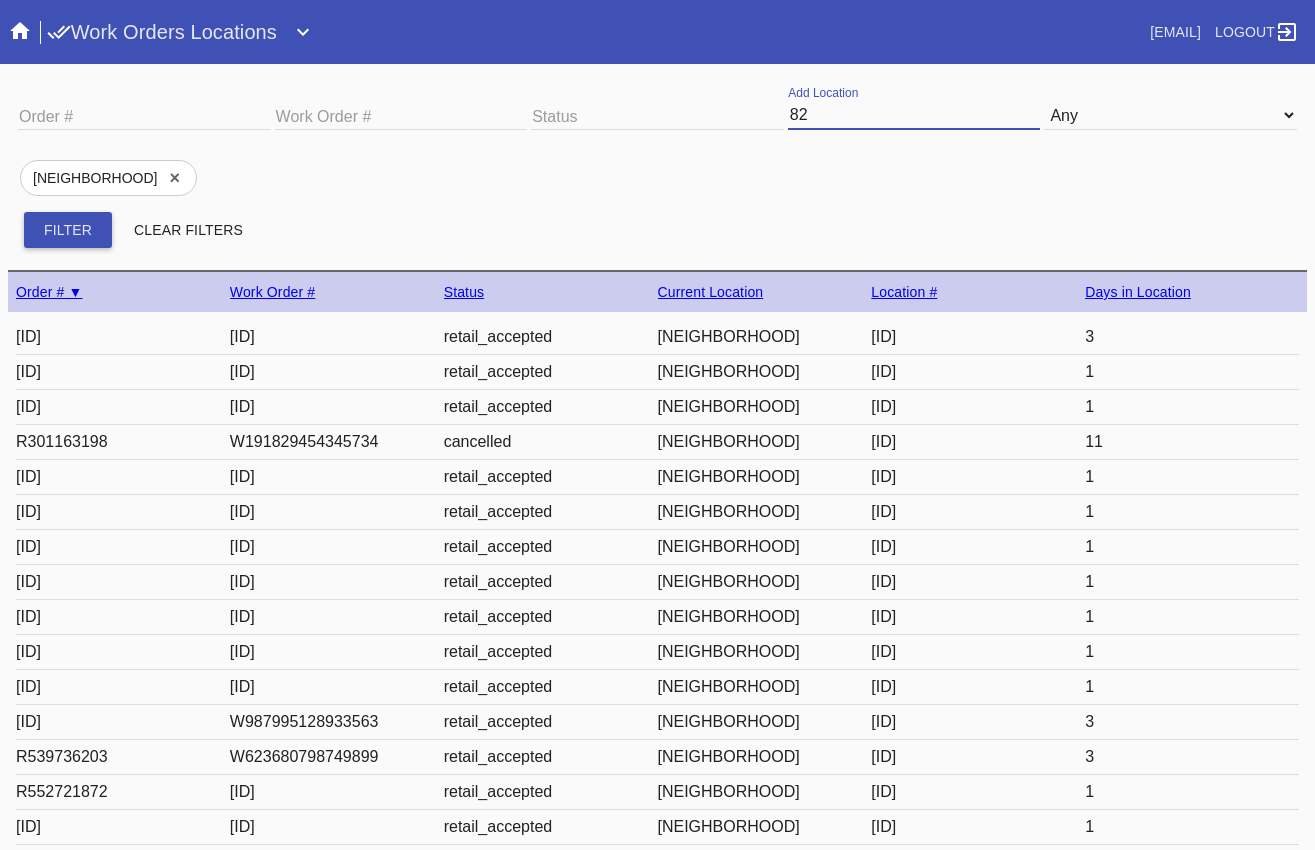 type on "8" 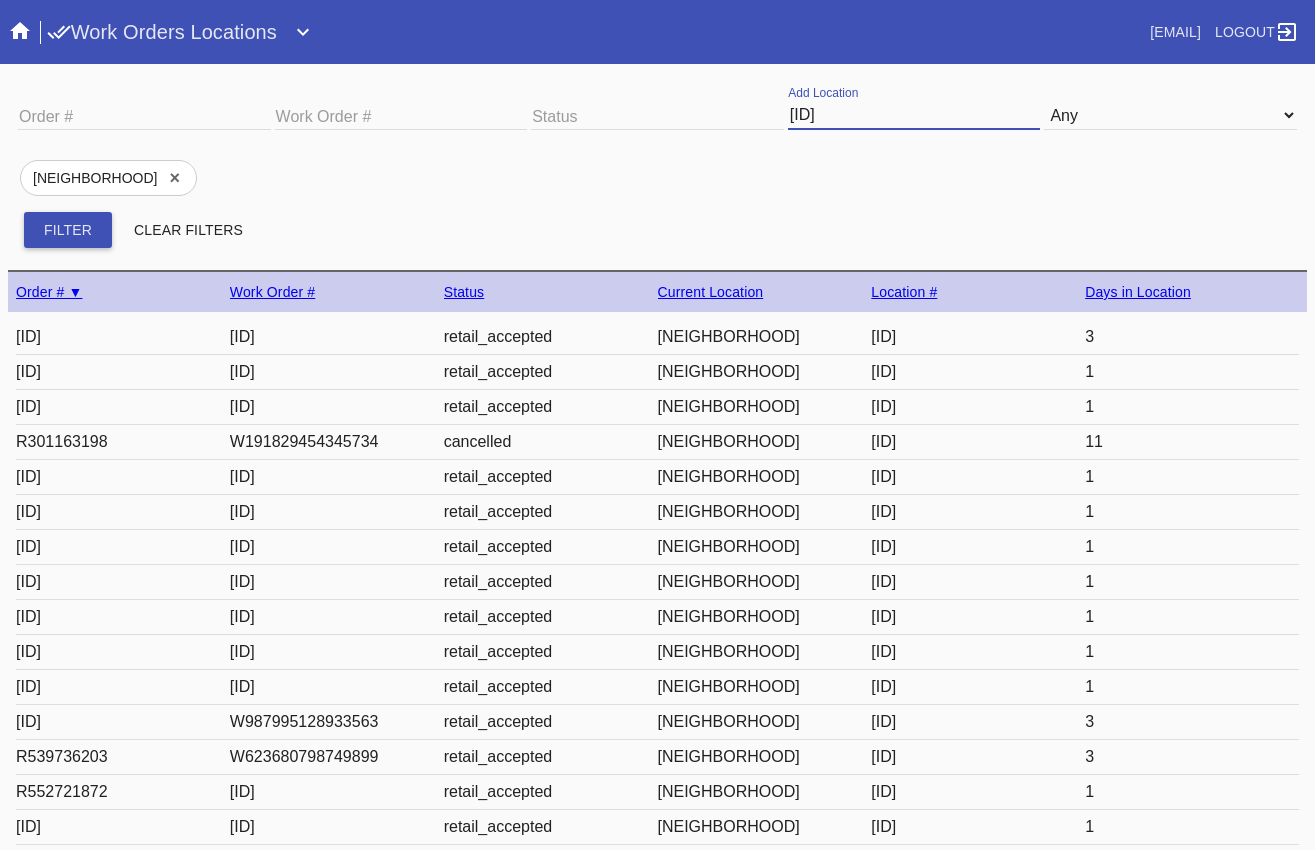 type on "PL3740695" 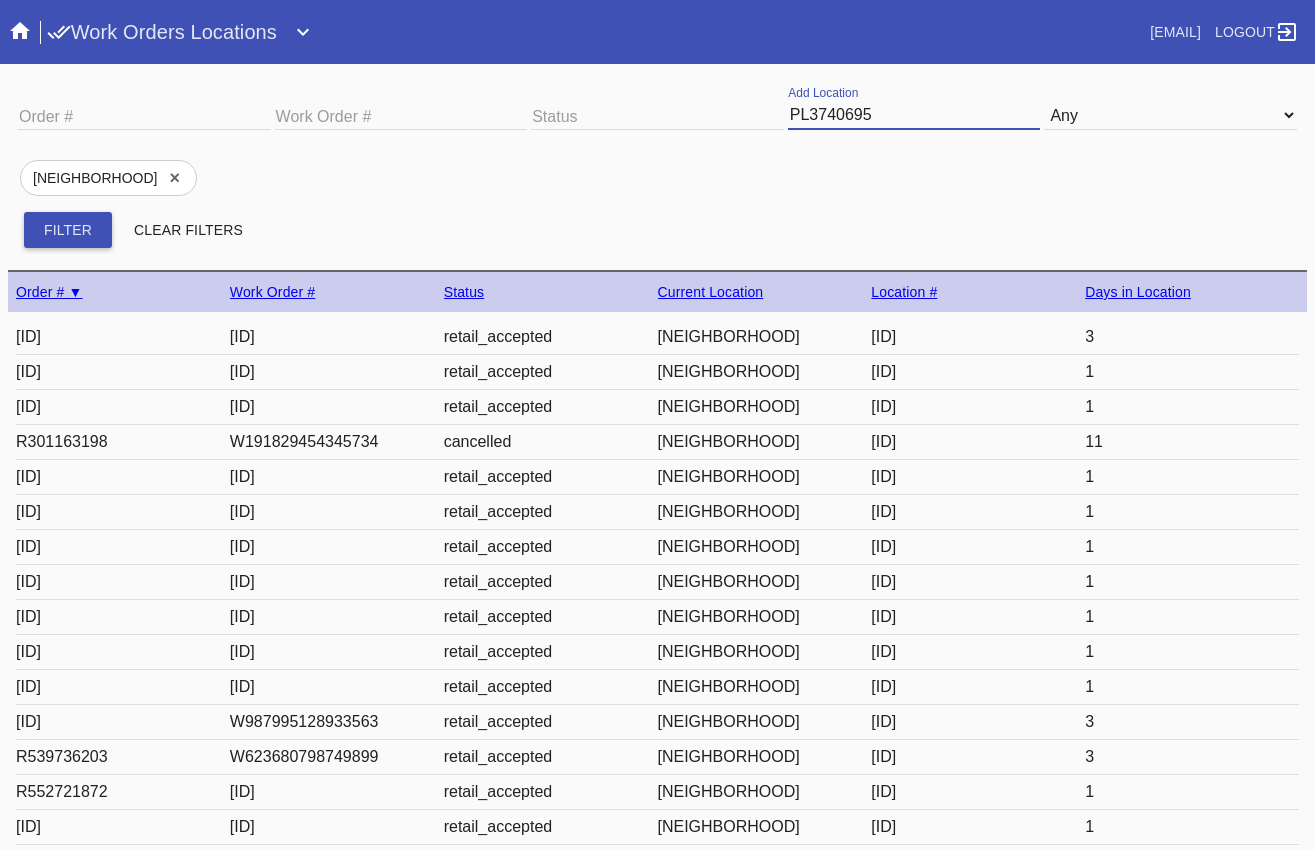 type 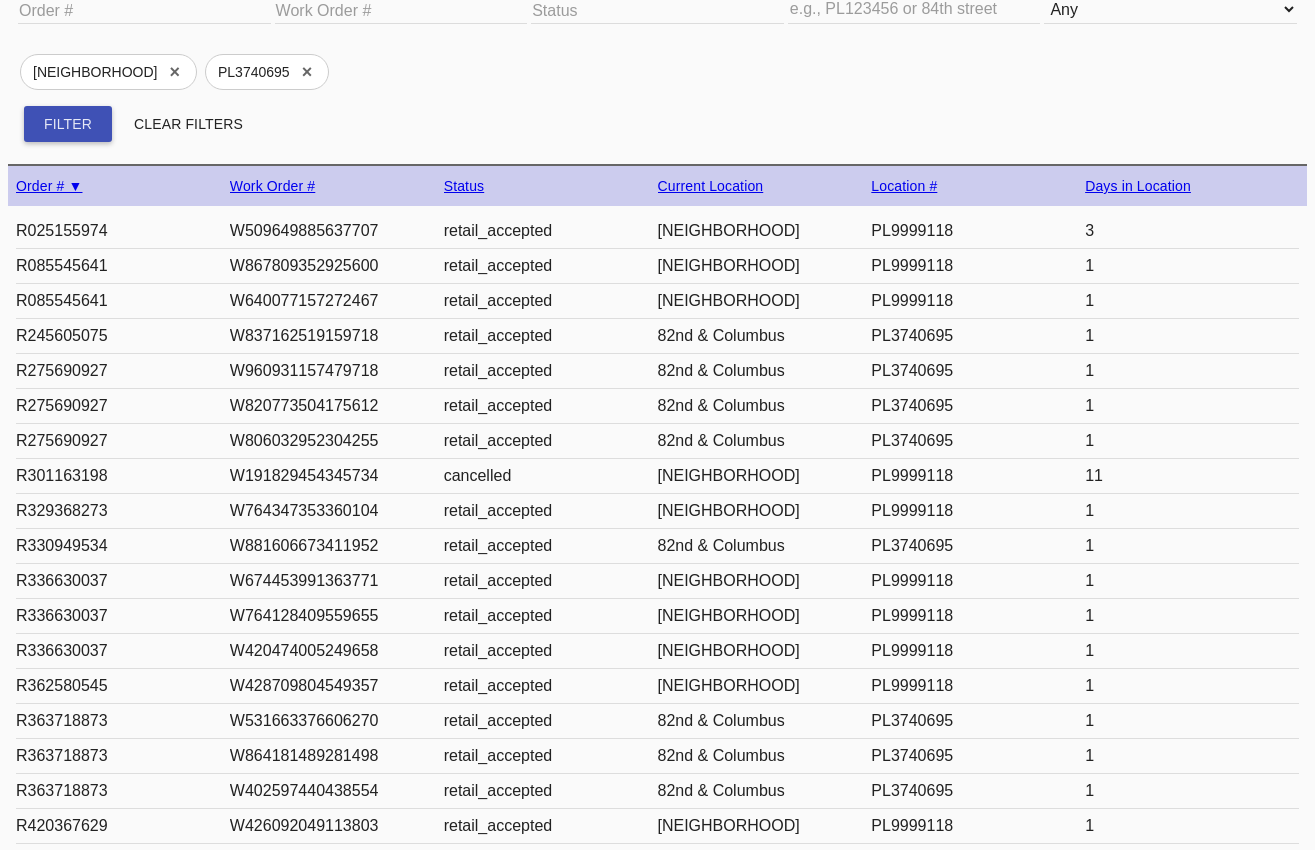 scroll, scrollTop: 0, scrollLeft: 0, axis: both 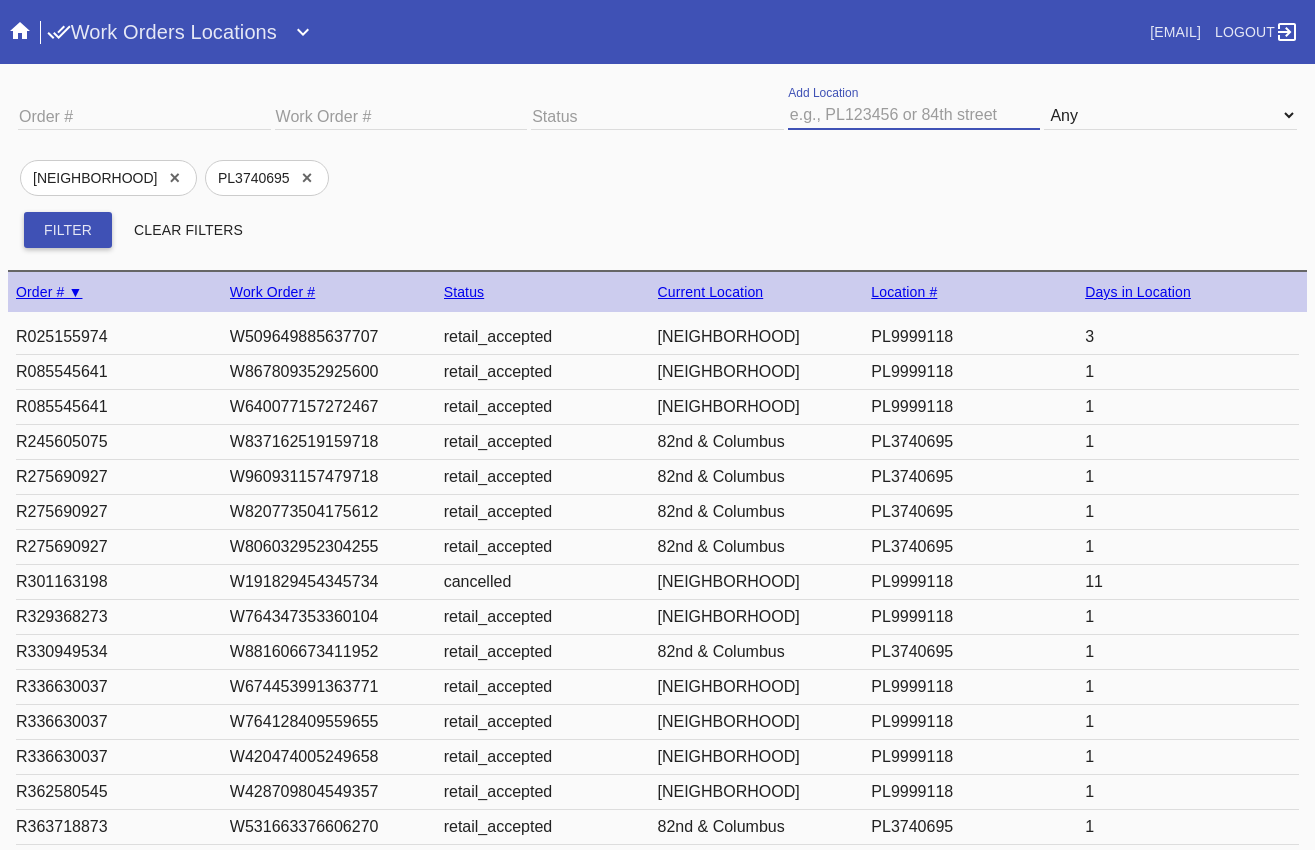 click at bounding box center [914, 115] 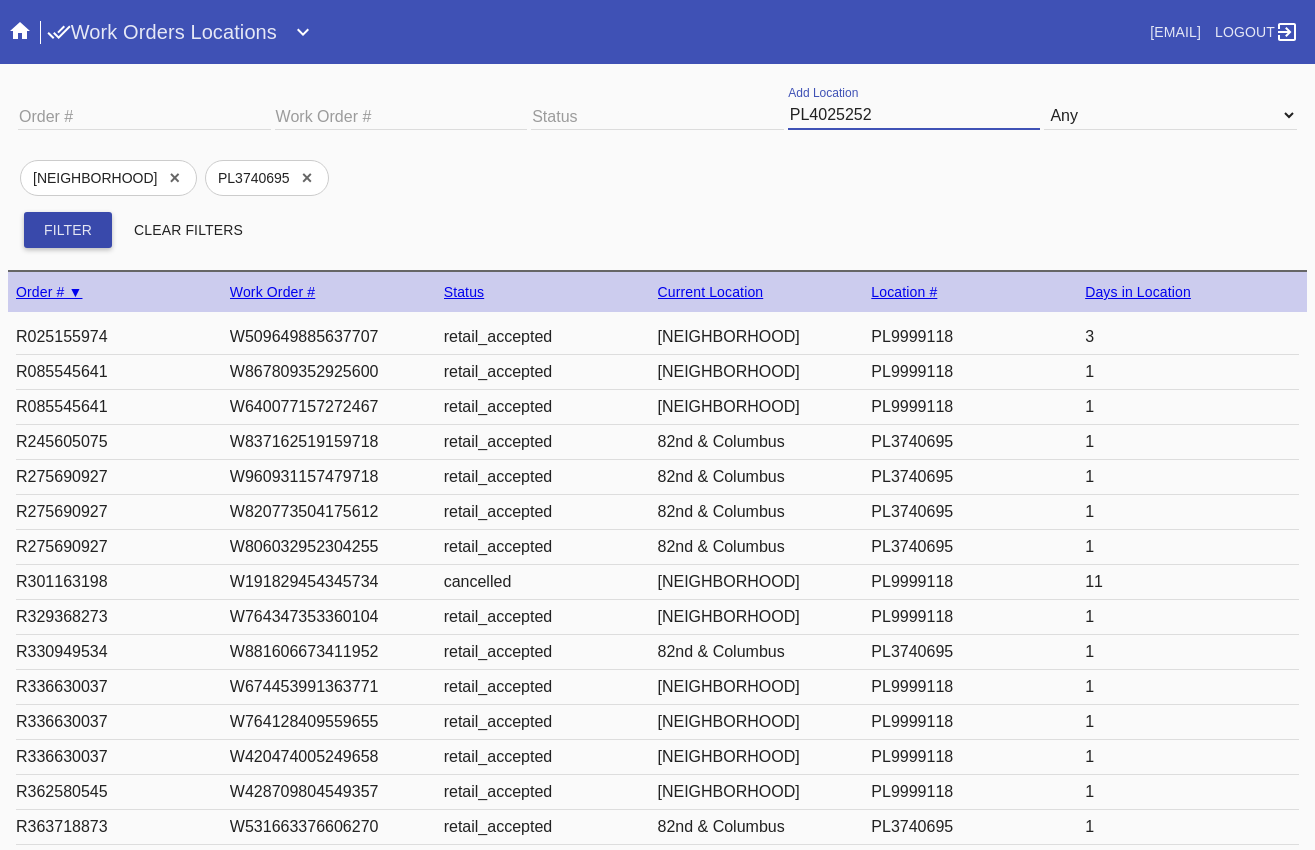 type on "PL4025252" 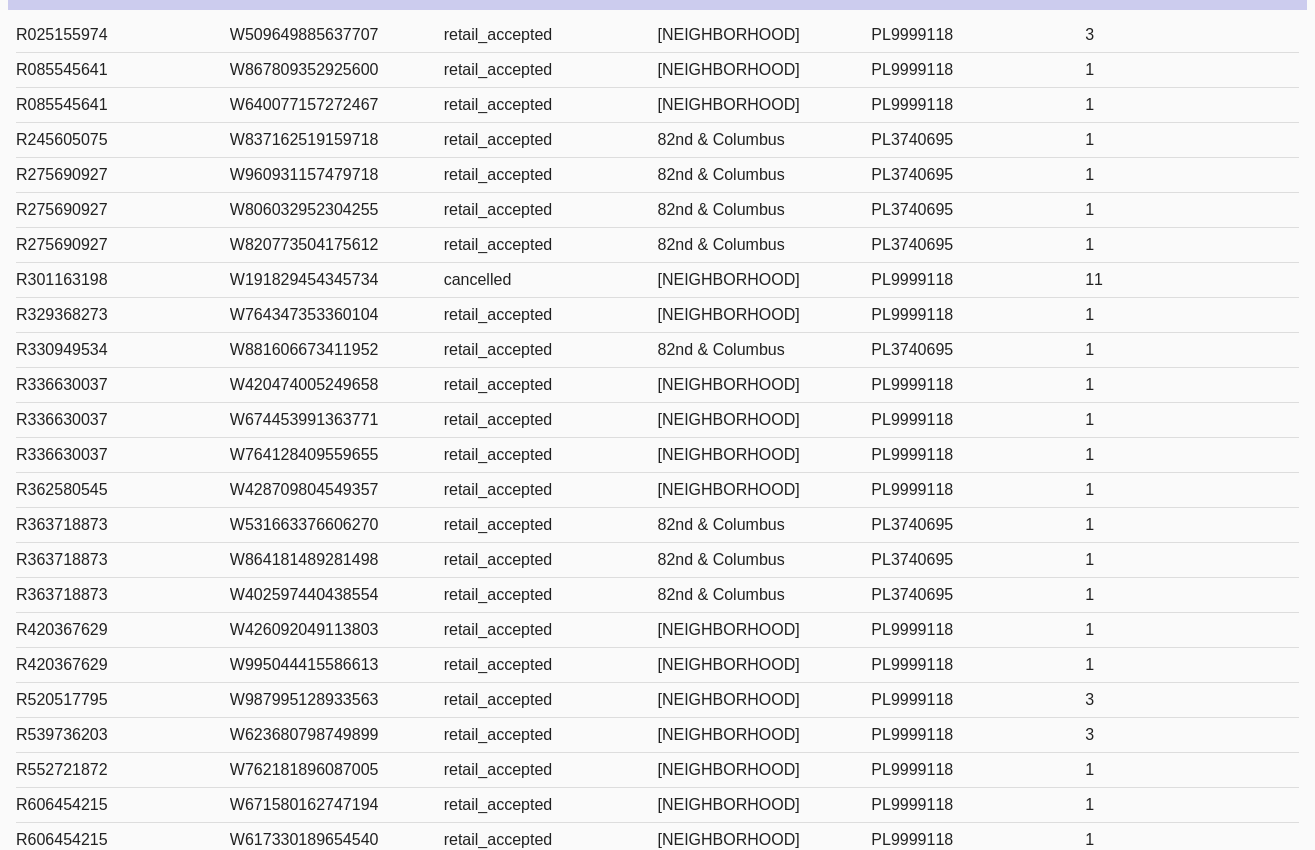 scroll, scrollTop: 434, scrollLeft: 0, axis: vertical 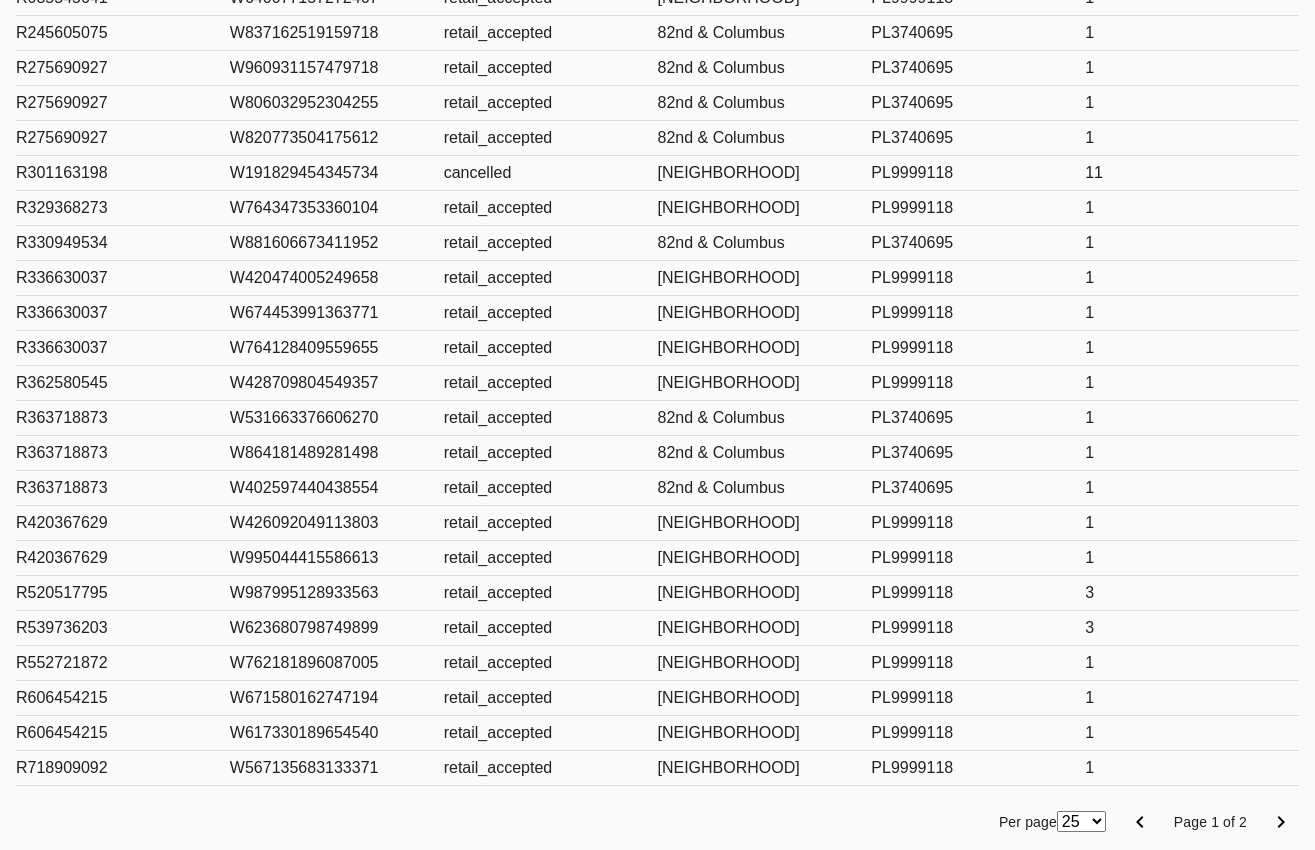 click 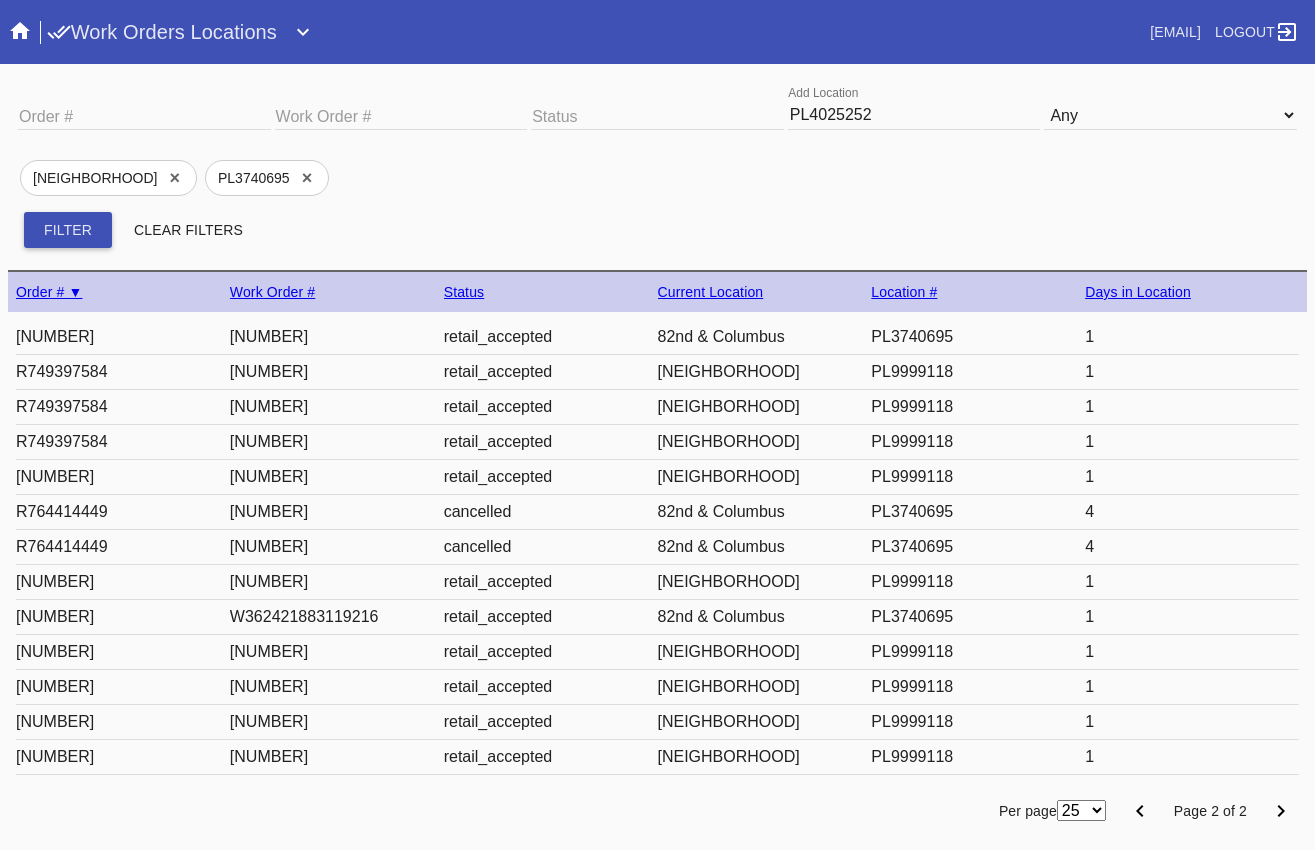 scroll, scrollTop: 0, scrollLeft: 0, axis: both 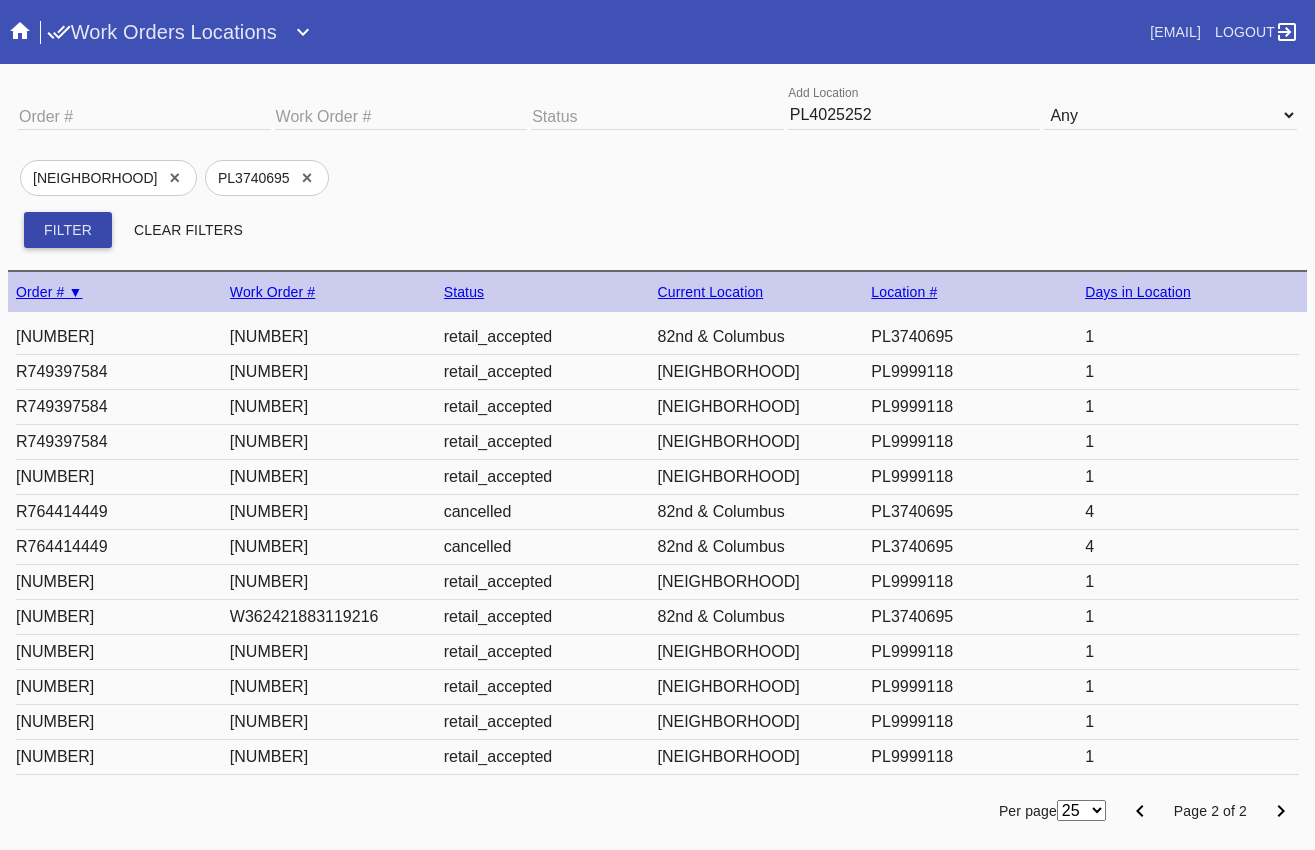 click on "Filter" at bounding box center (68, 230) 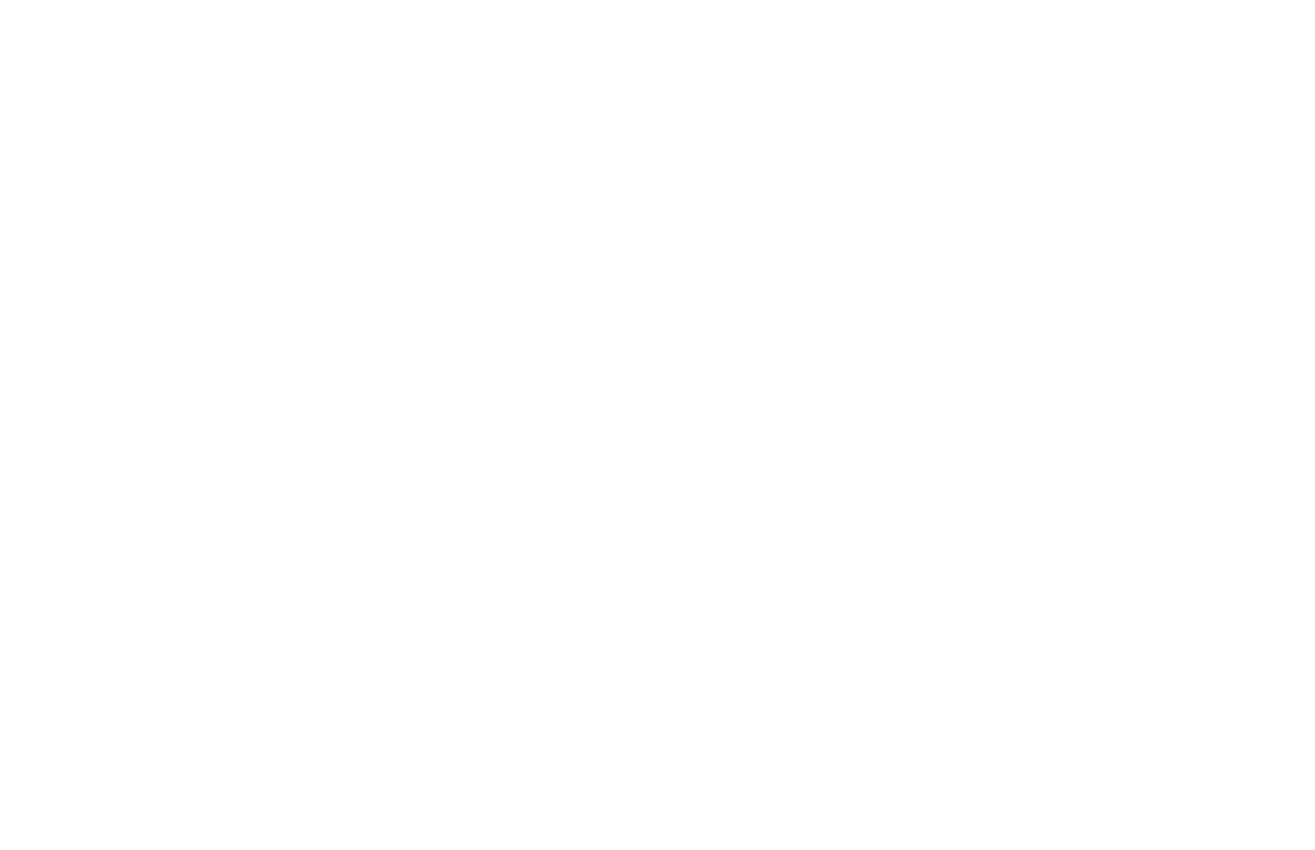 scroll, scrollTop: 0, scrollLeft: 0, axis: both 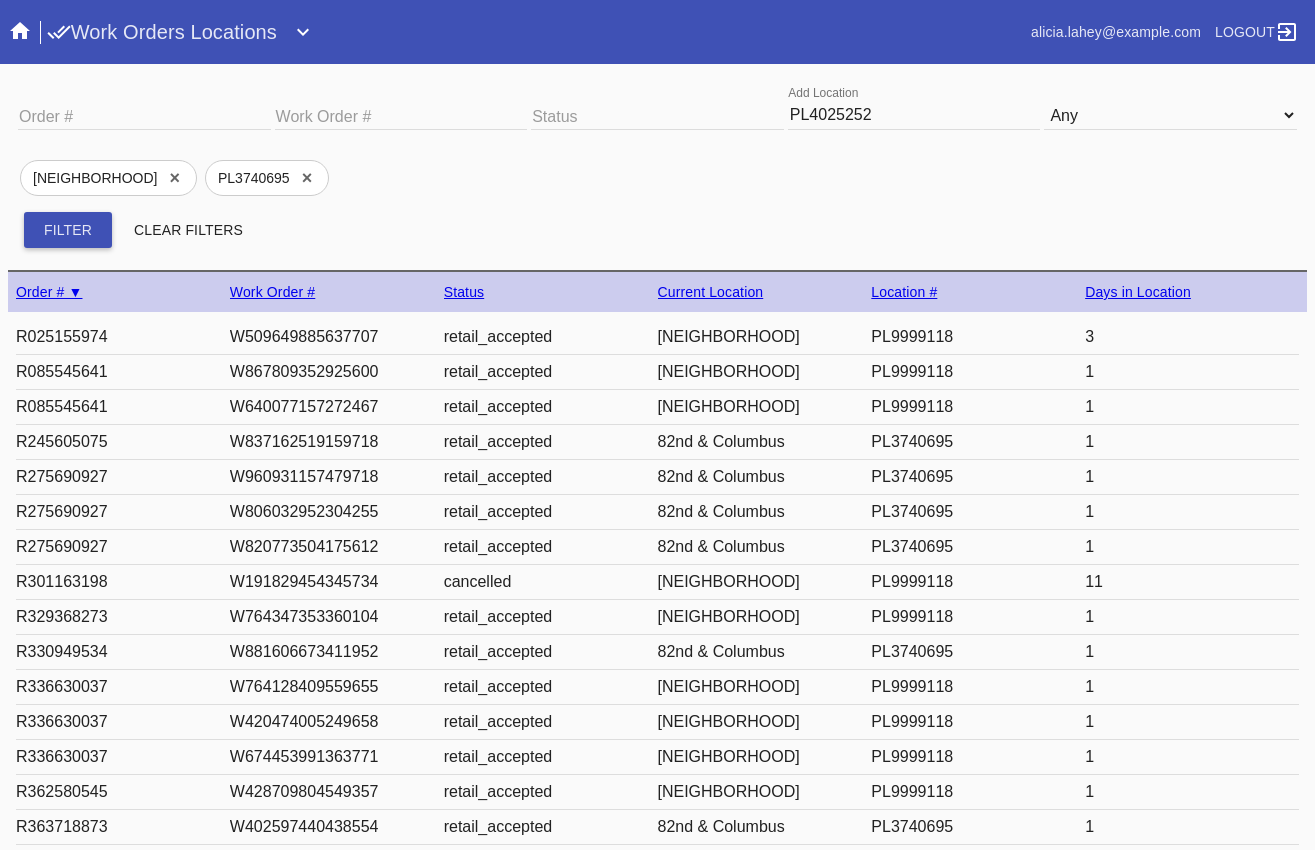 click on "PL4025252" at bounding box center (914, 115) 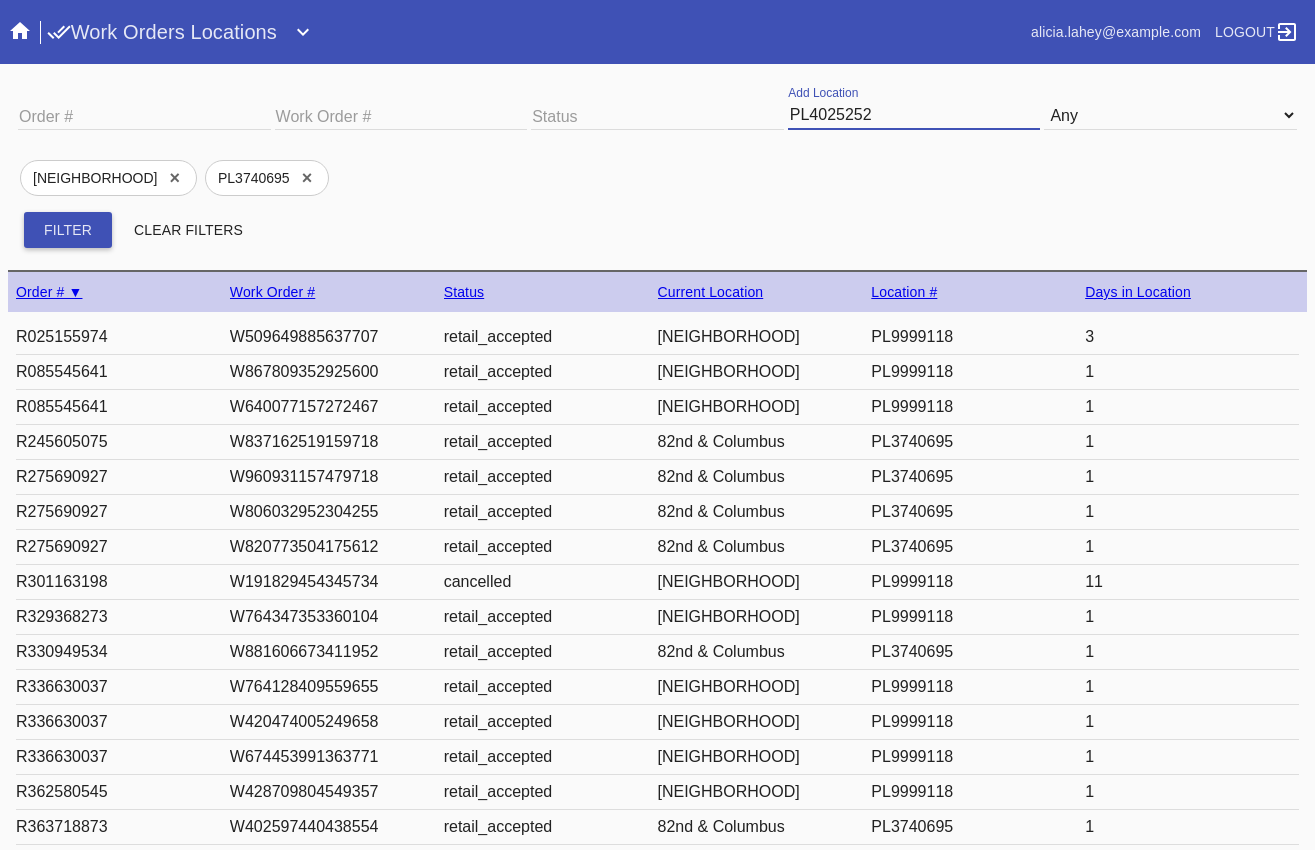 type 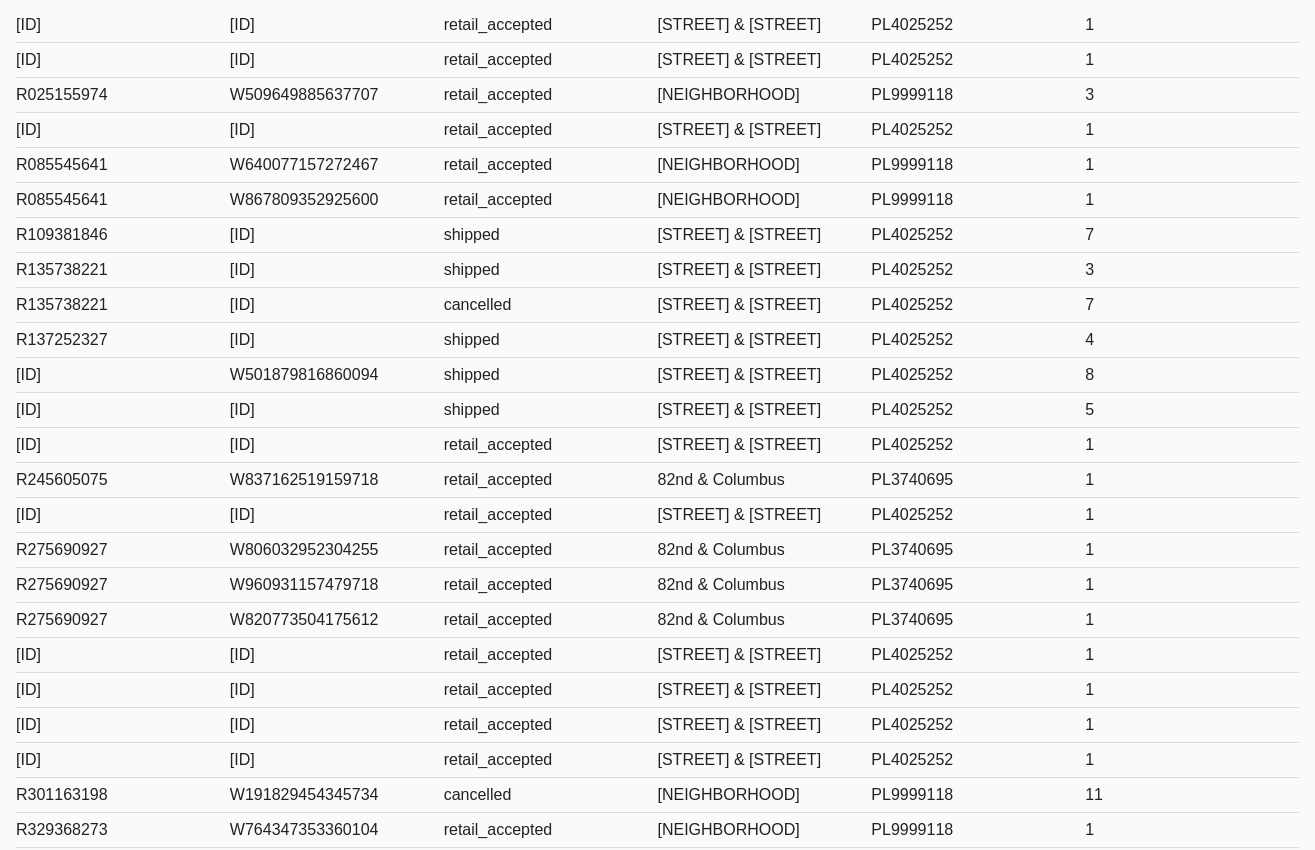 scroll, scrollTop: 310, scrollLeft: 0, axis: vertical 